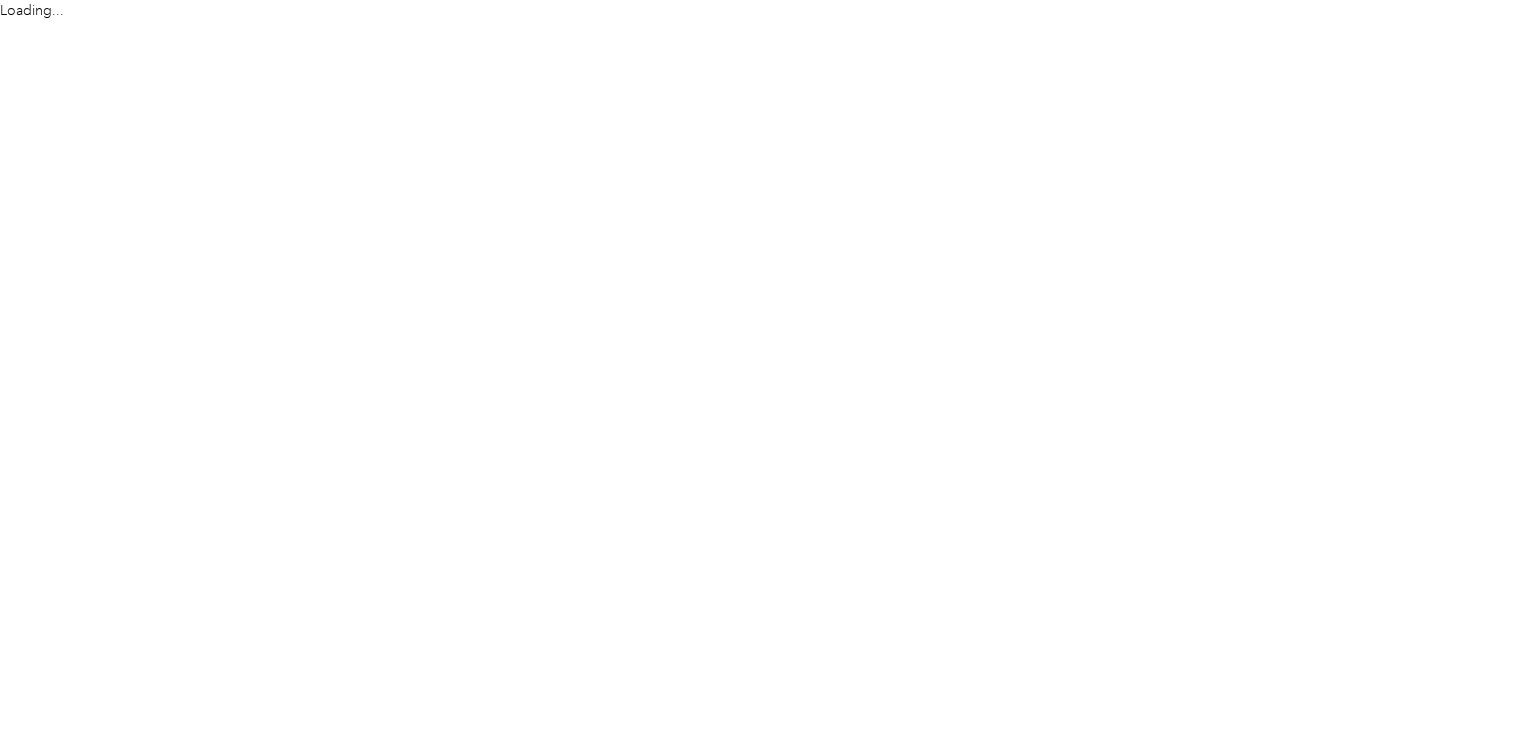scroll, scrollTop: 0, scrollLeft: 0, axis: both 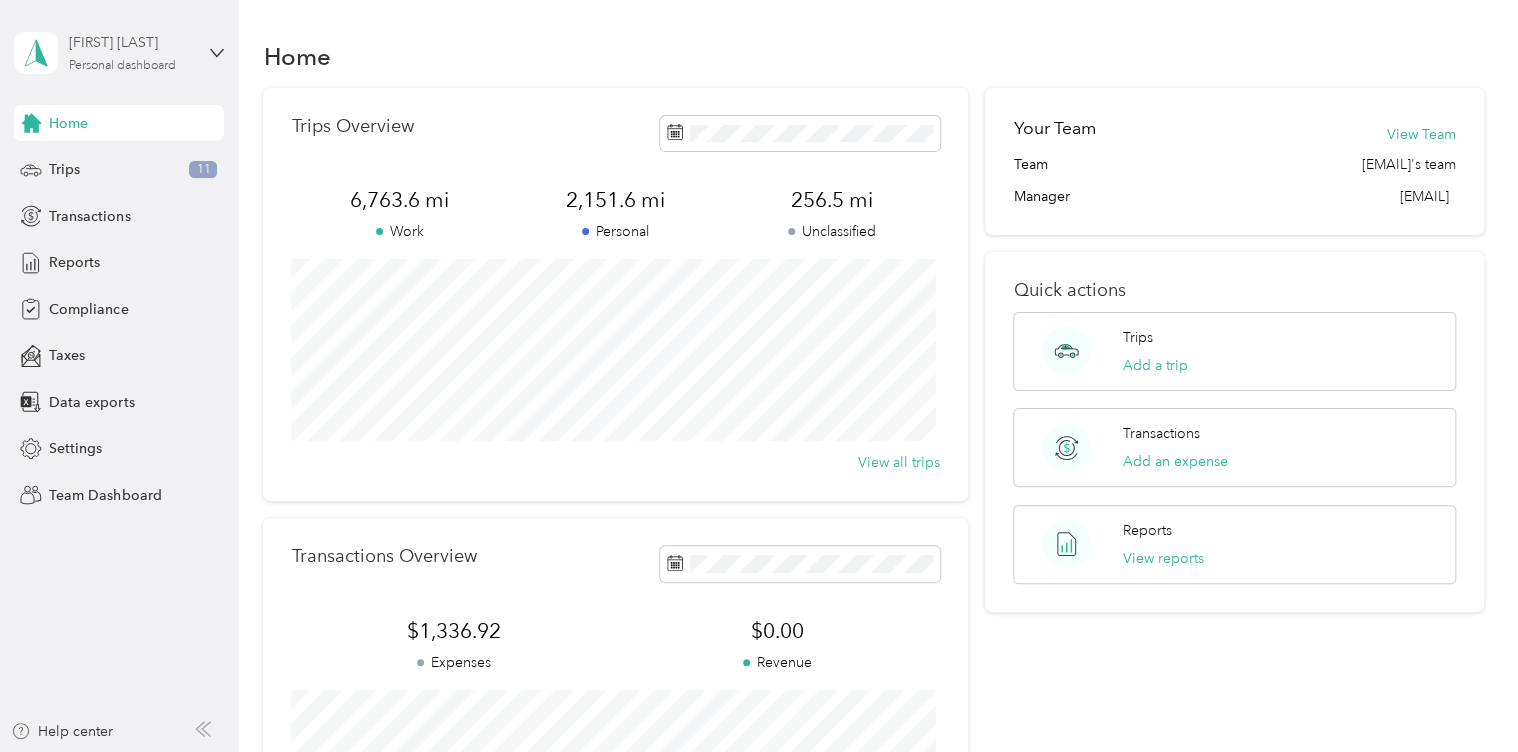 click on "Personal dashboard" at bounding box center (122, 66) 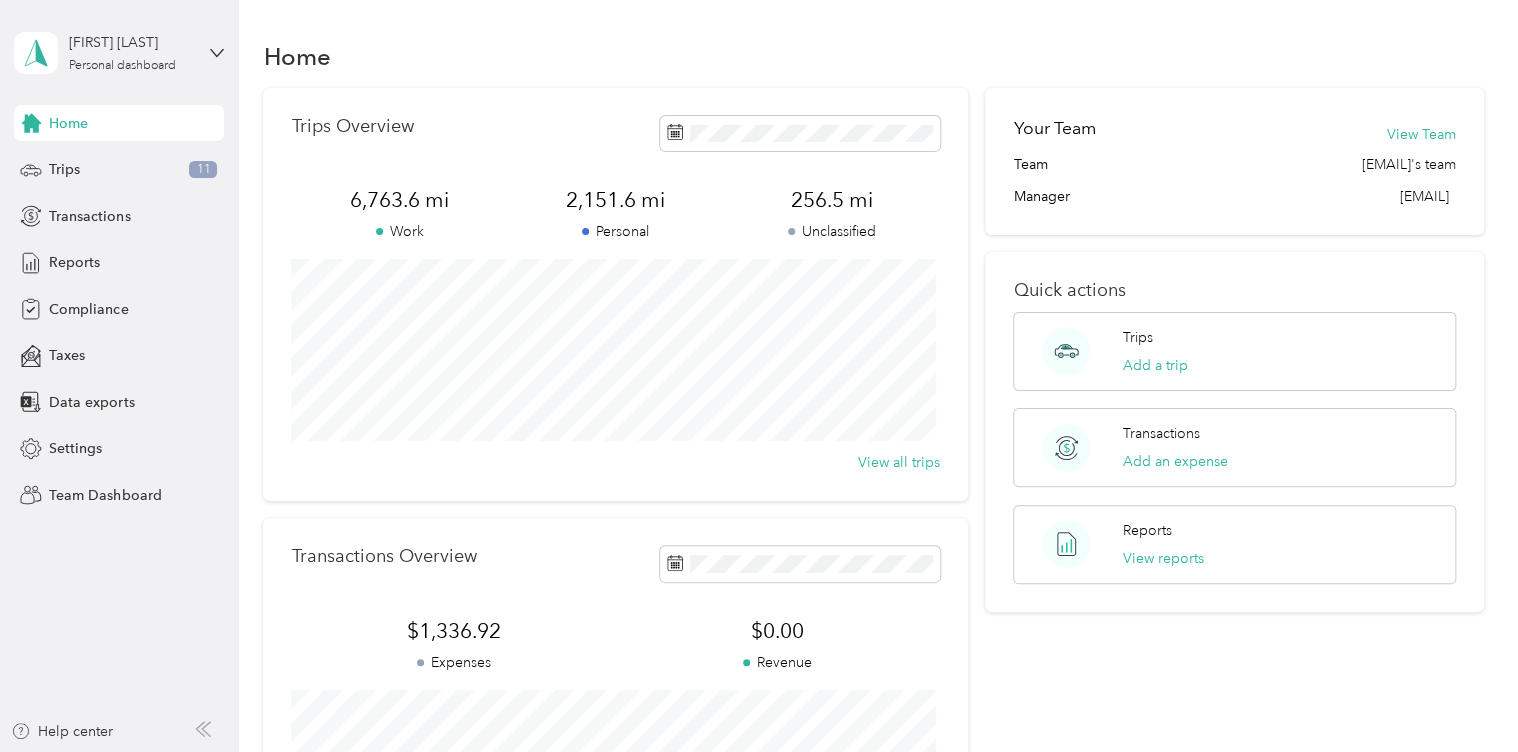 click on "Team dashboard" at bounding box center [85, 164] 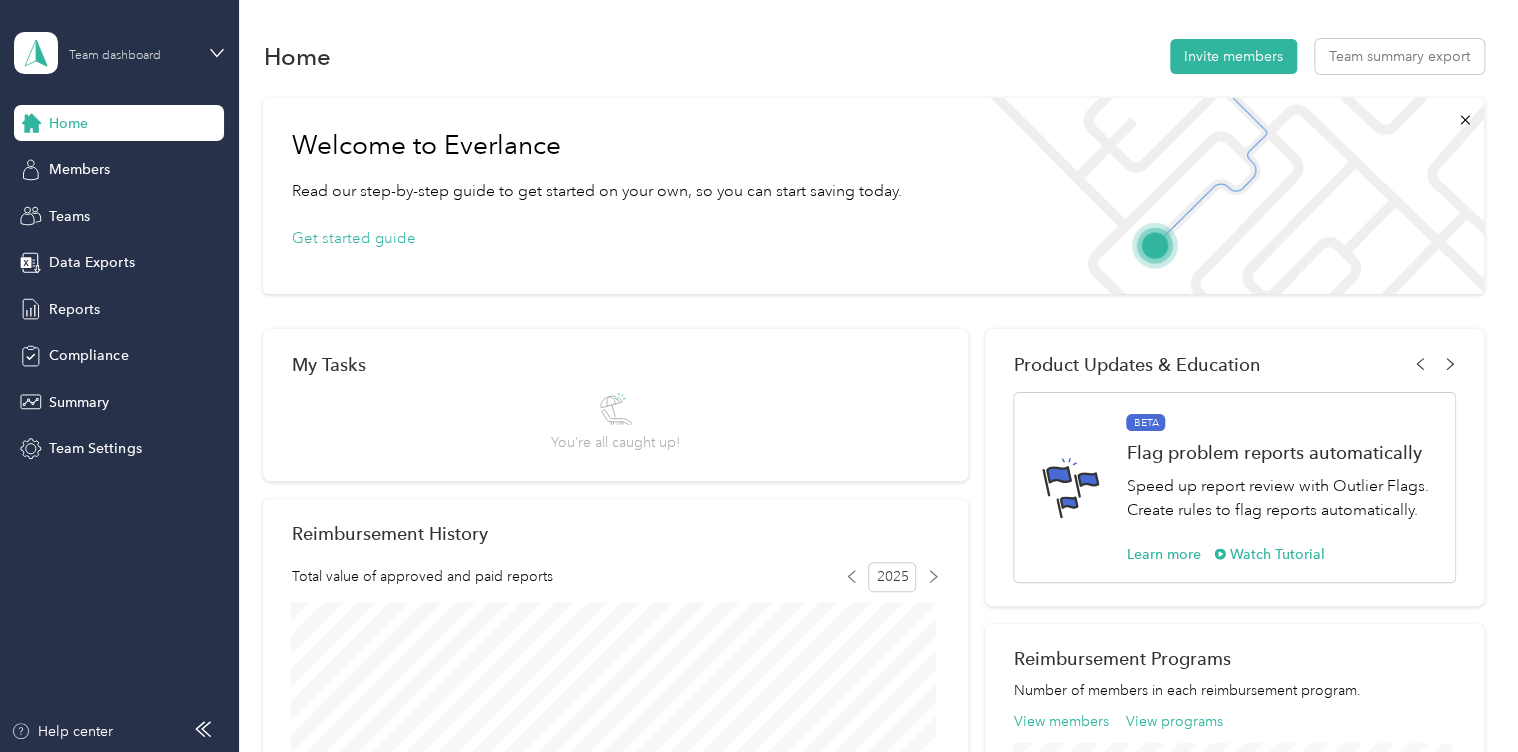 click on "Team dashboard" at bounding box center (115, 56) 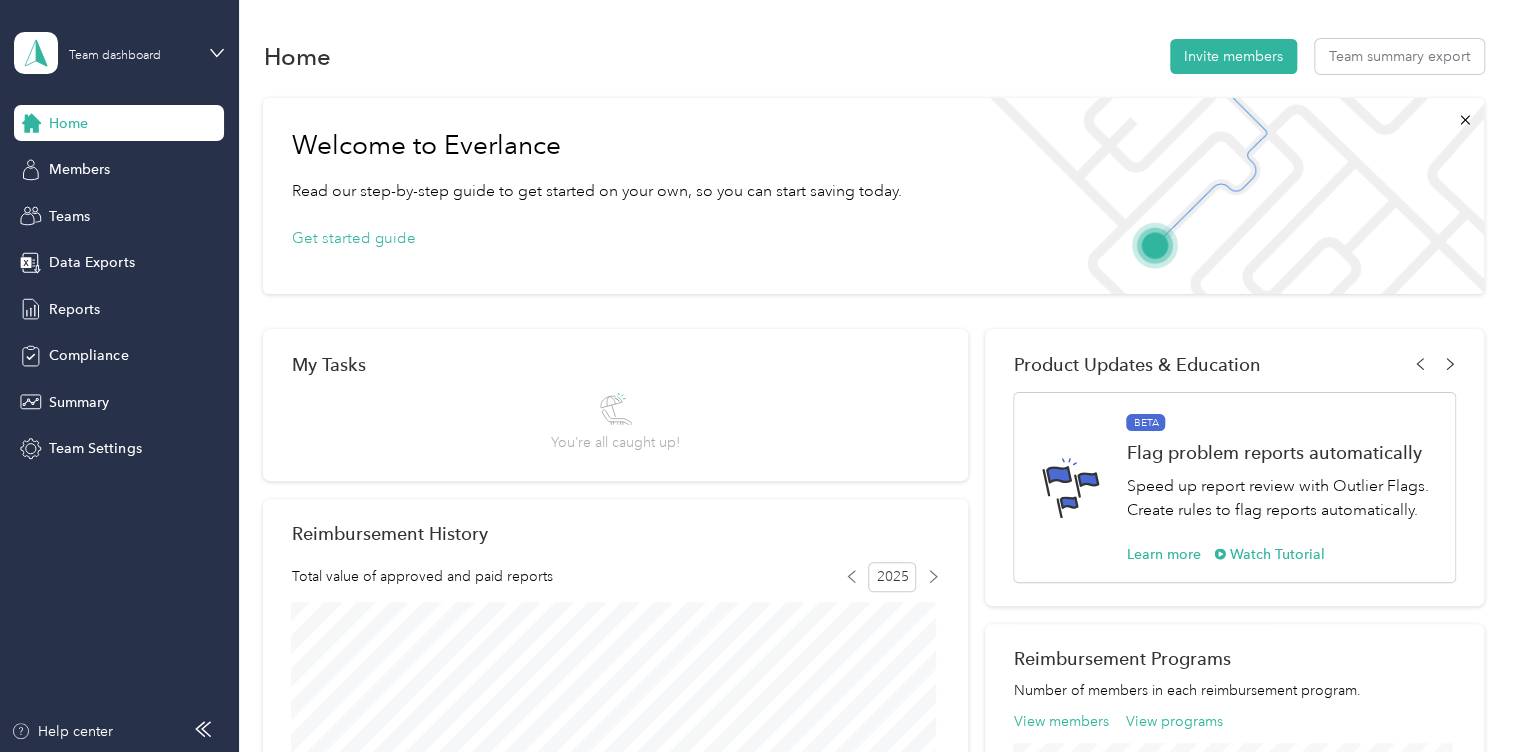 click on "Home Invite members Team summary export" at bounding box center [873, 56] 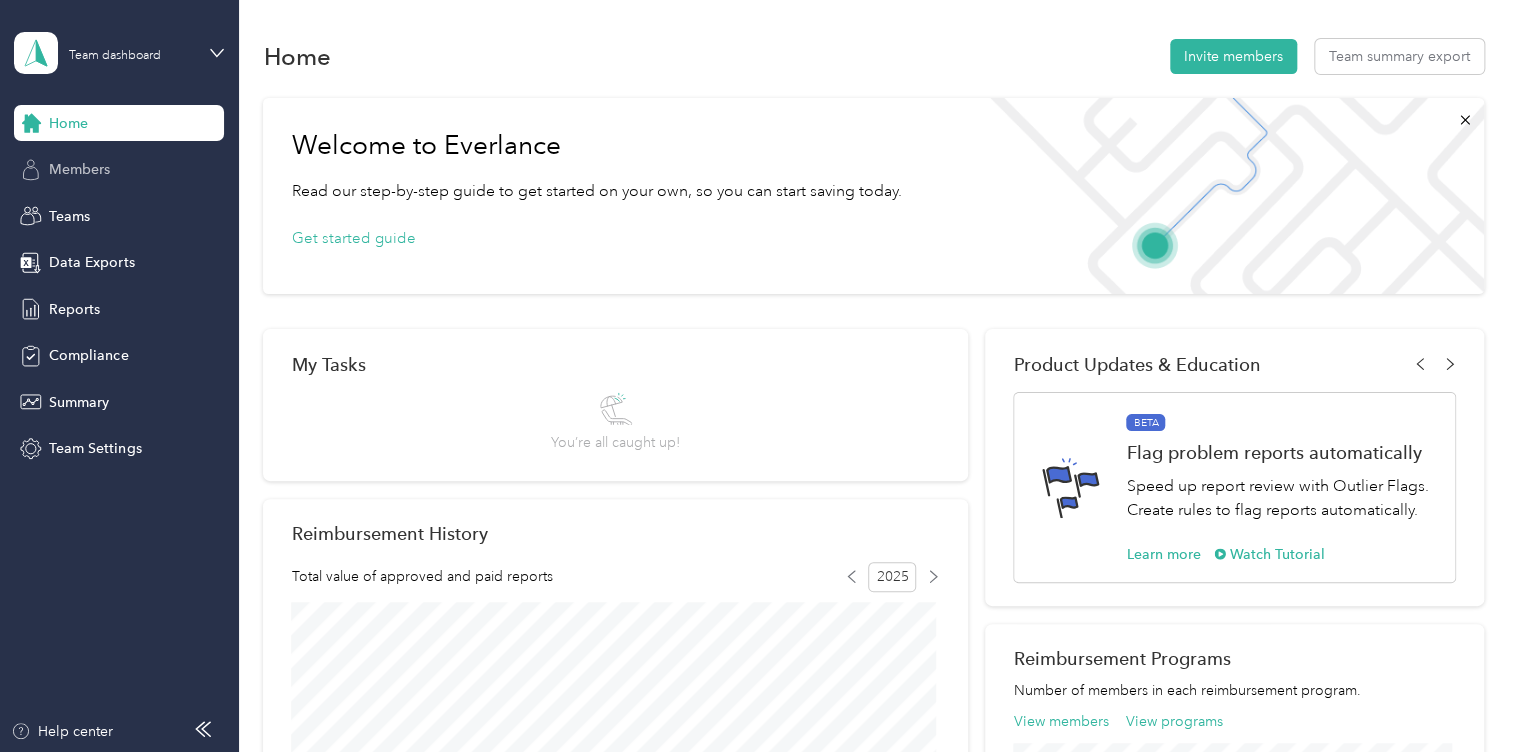 click on "Members" at bounding box center (119, 170) 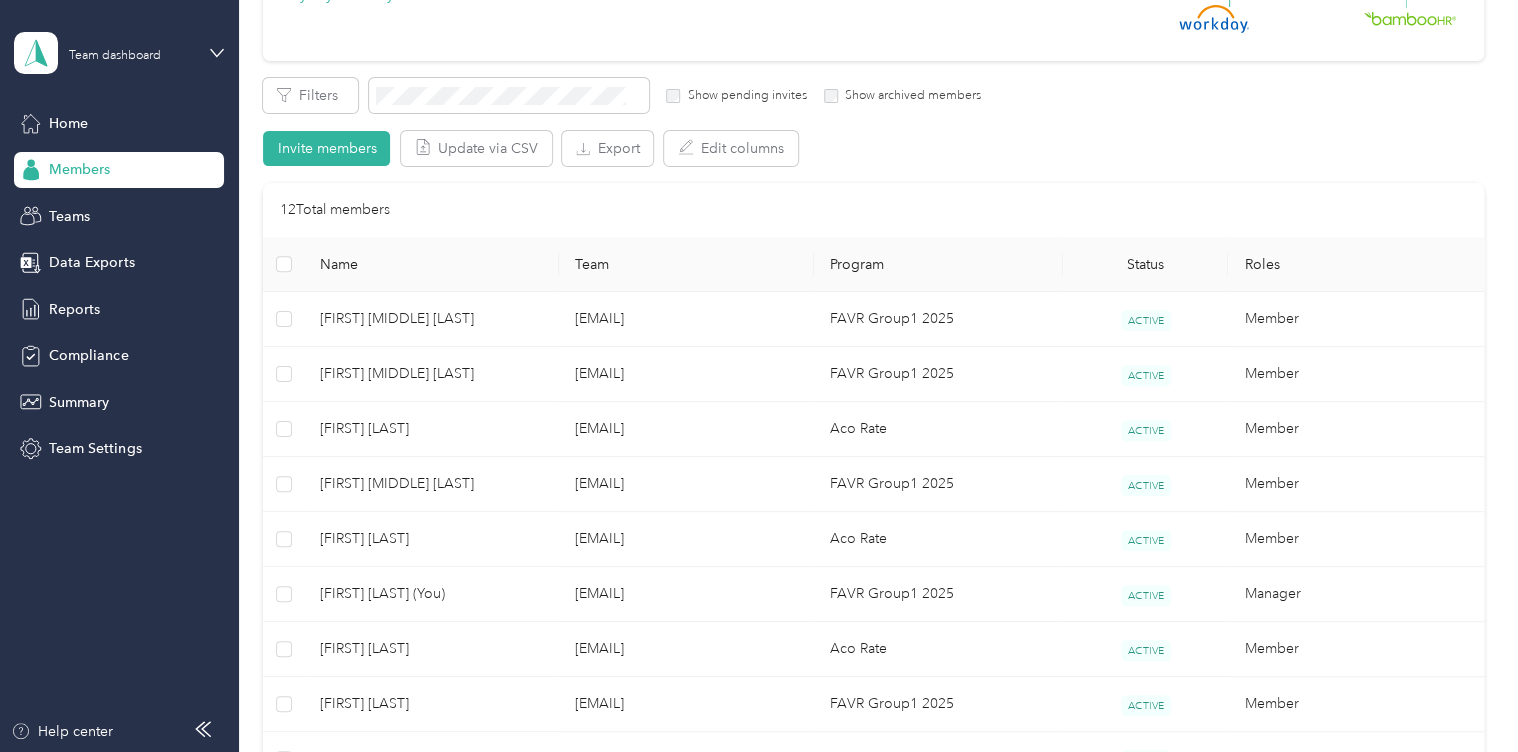 scroll, scrollTop: 300, scrollLeft: 0, axis: vertical 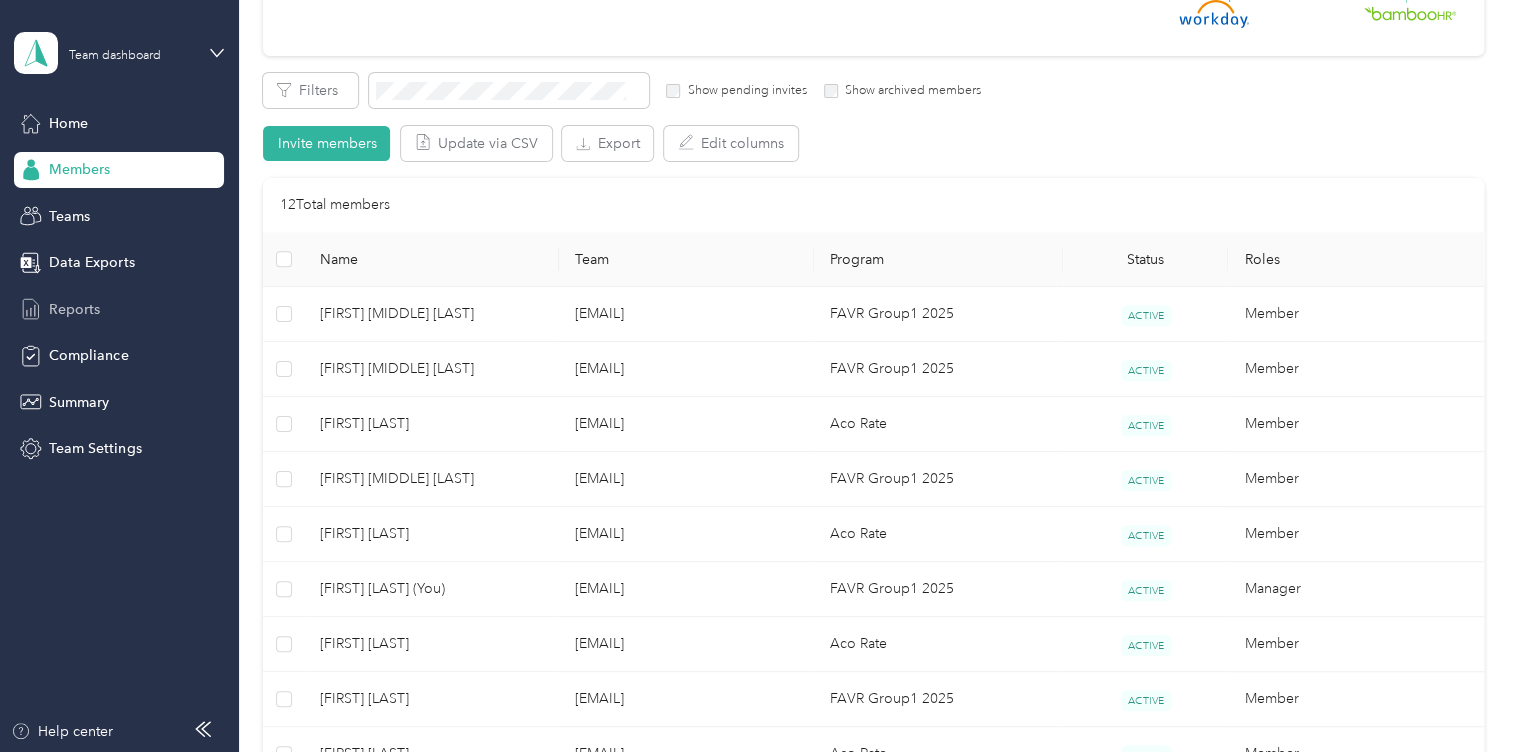click on "Reports" at bounding box center (74, 309) 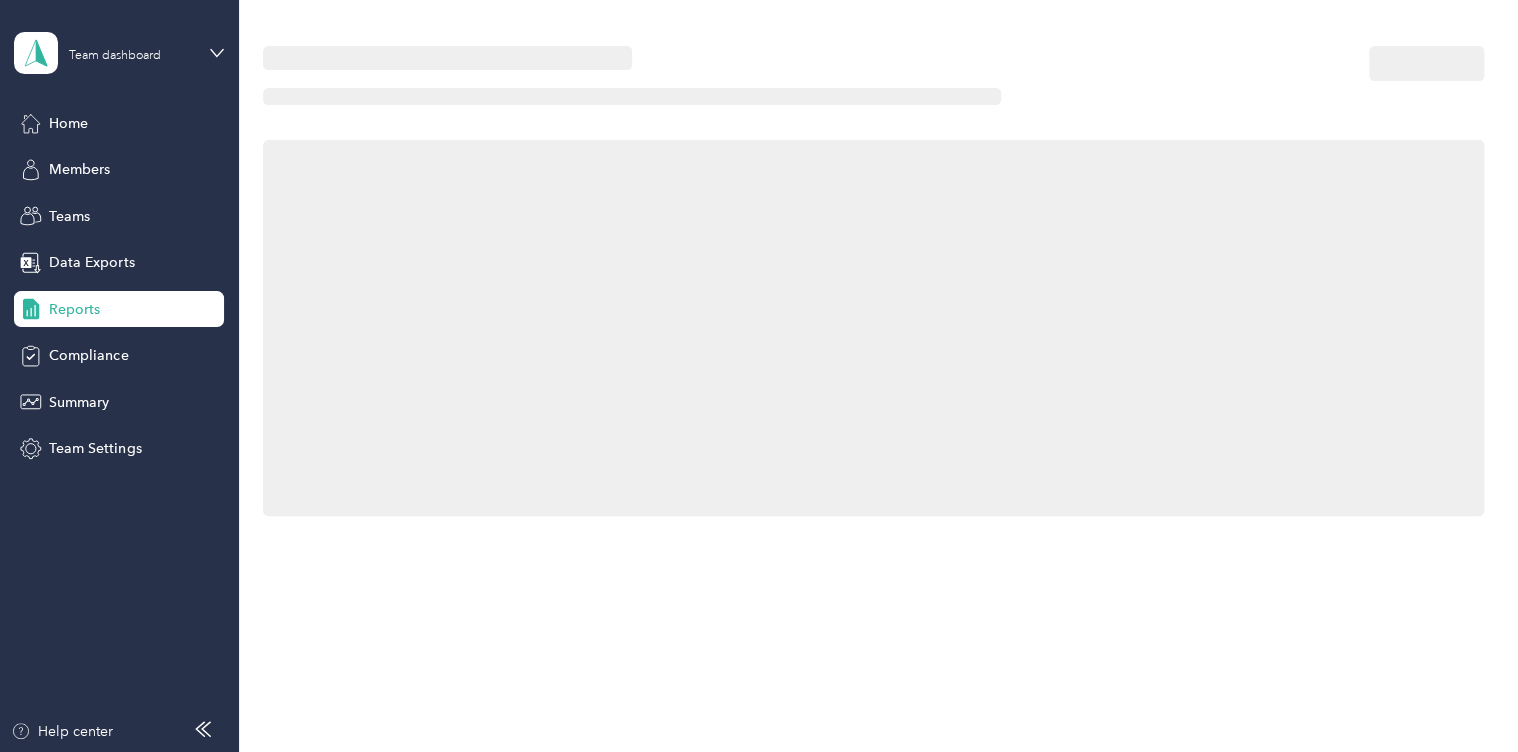 scroll, scrollTop: 0, scrollLeft: 0, axis: both 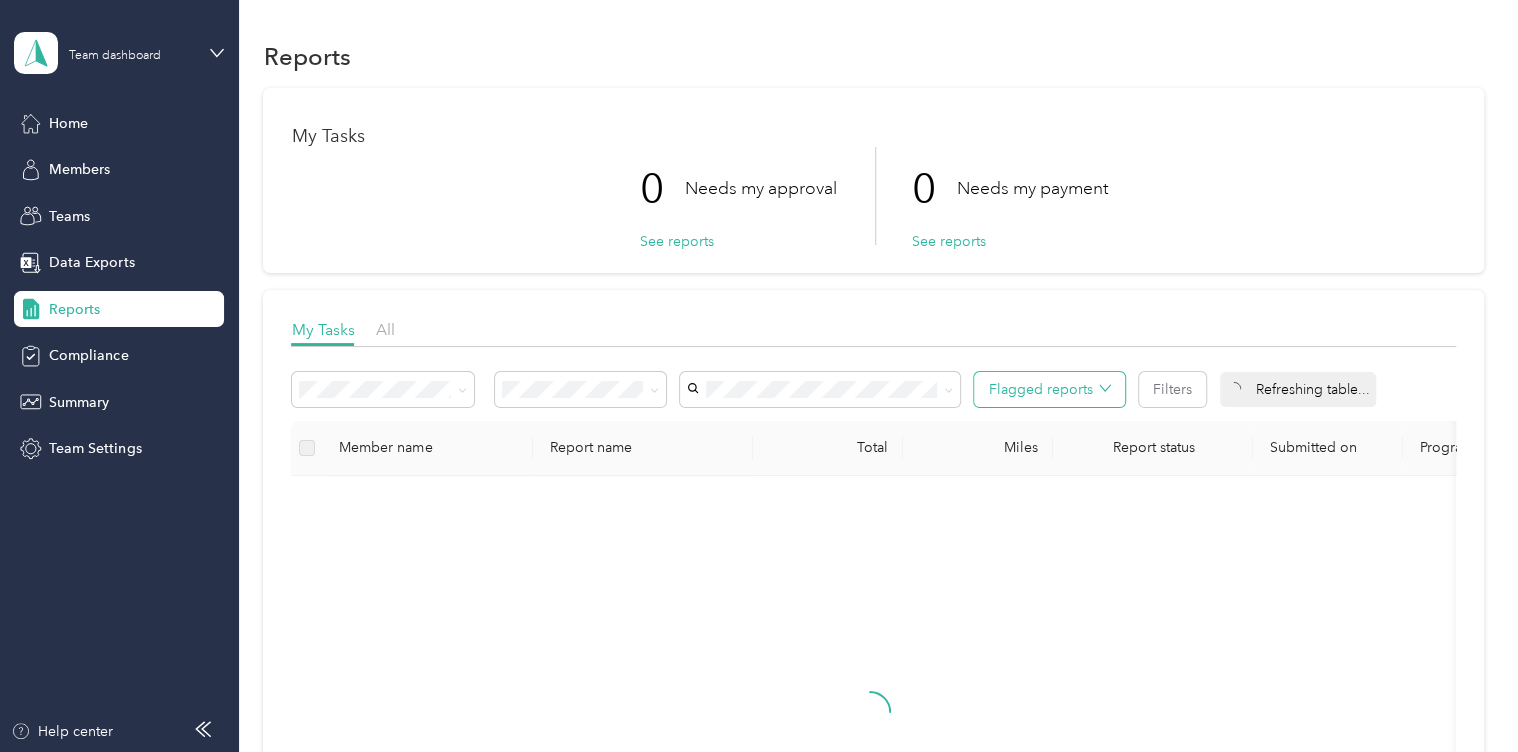 click on "Flagged reports" at bounding box center [1049, 389] 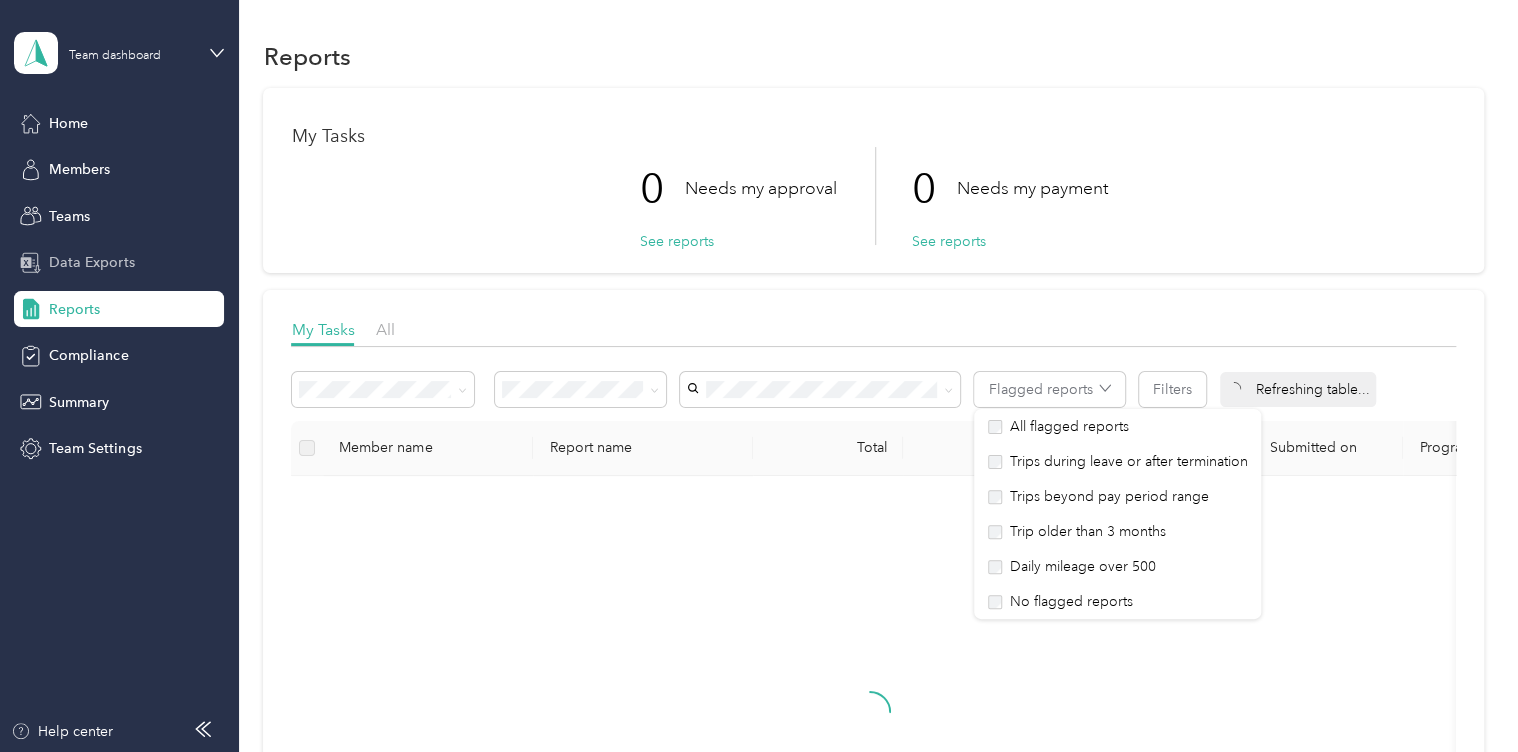 click on "Data Exports" at bounding box center [91, 262] 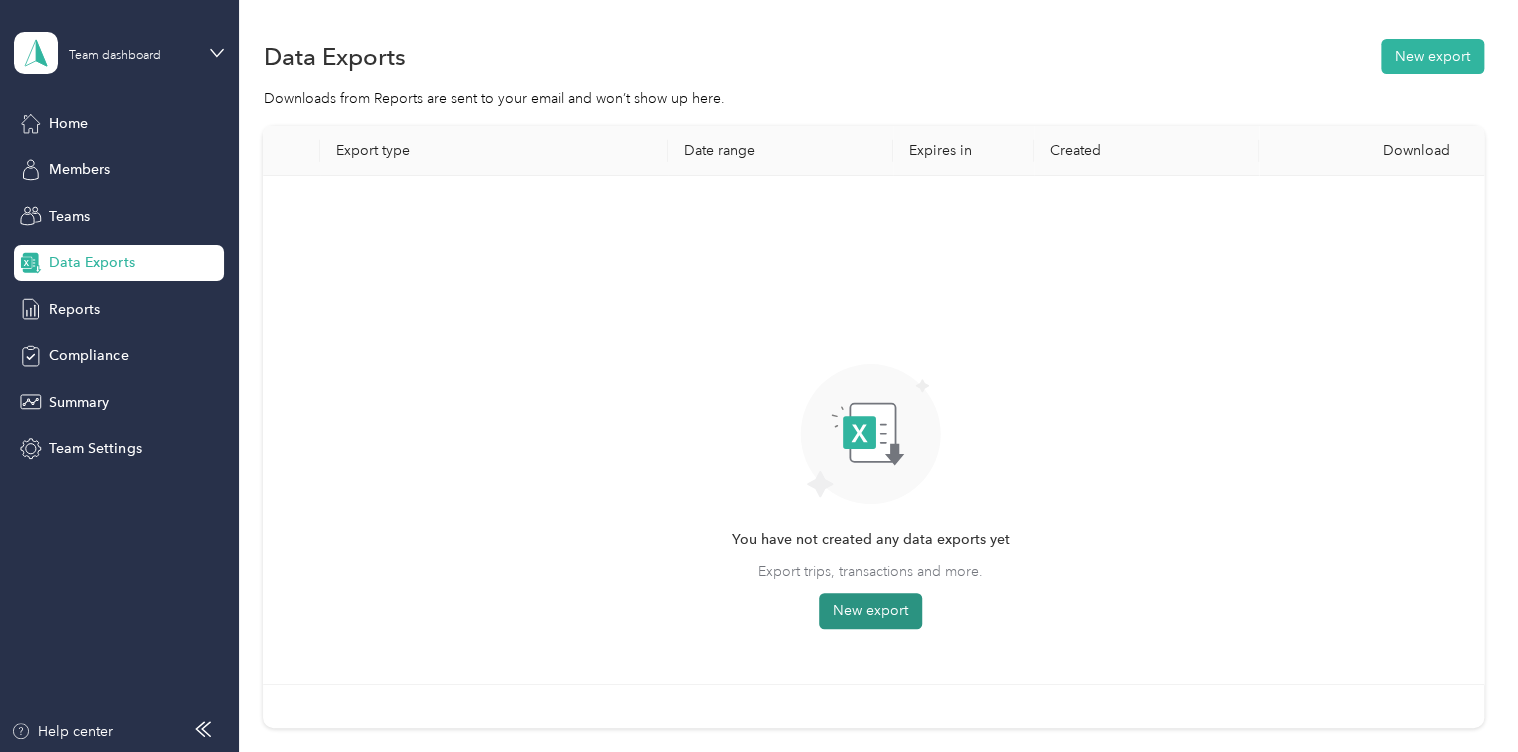 click on "New export" at bounding box center [870, 611] 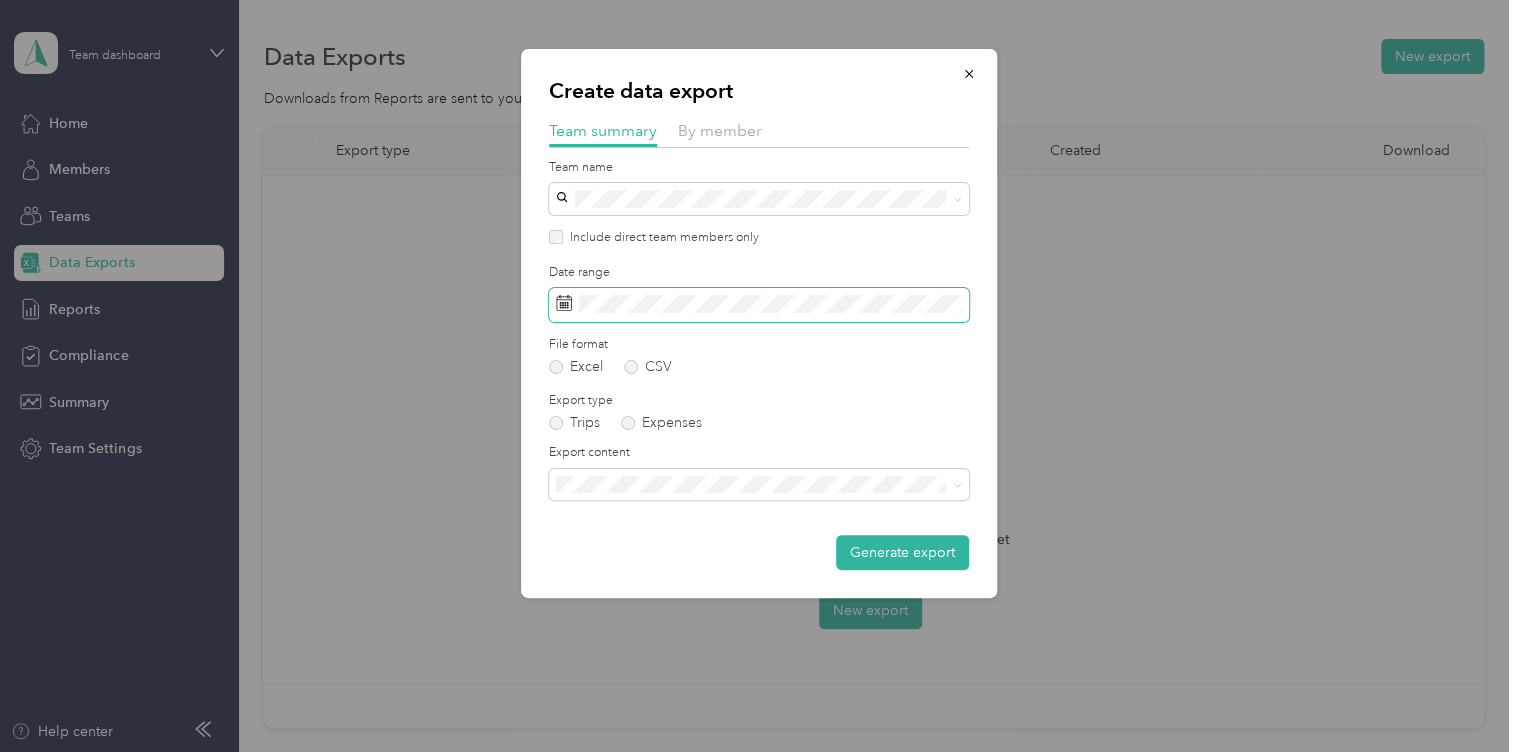 click at bounding box center [759, 305] 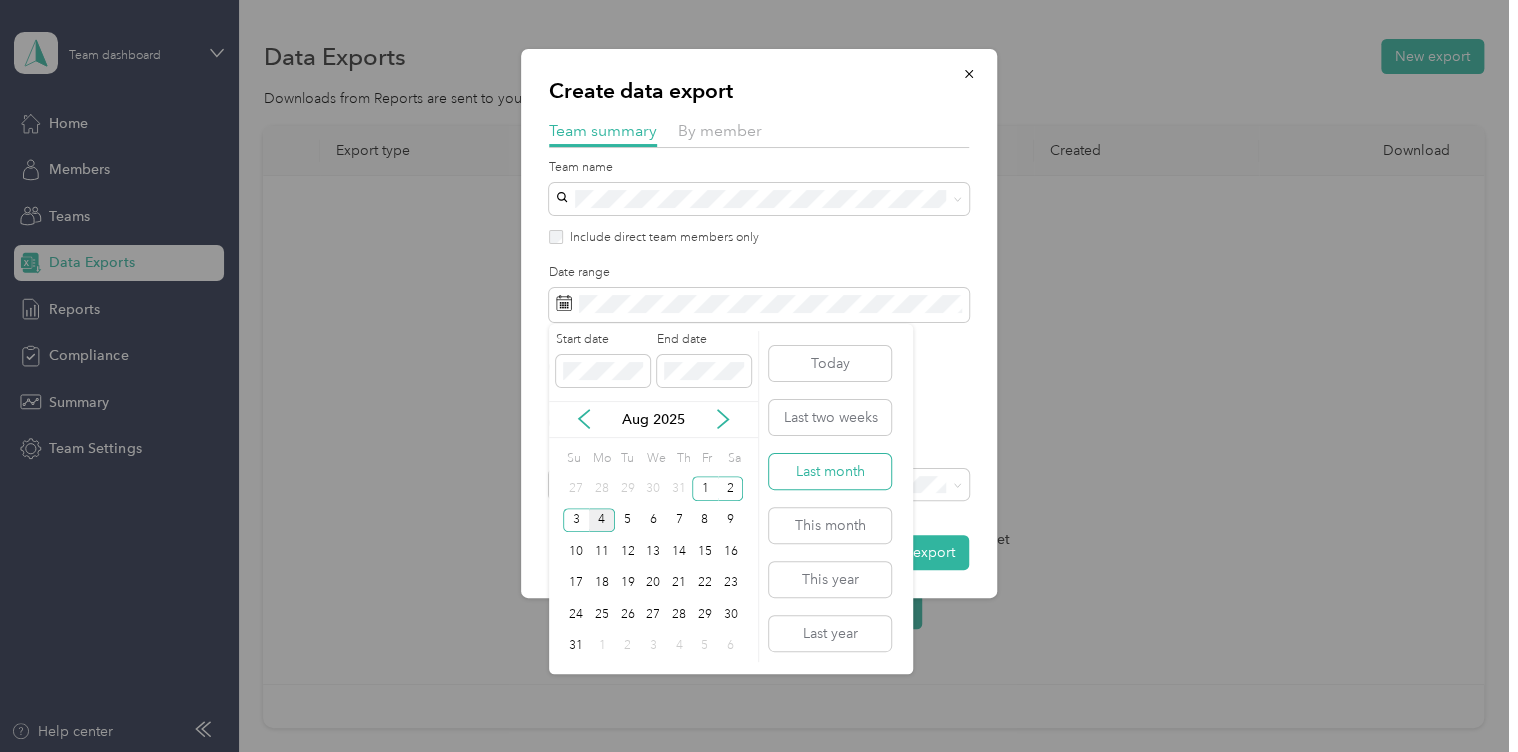 click on "Last month" at bounding box center (830, 471) 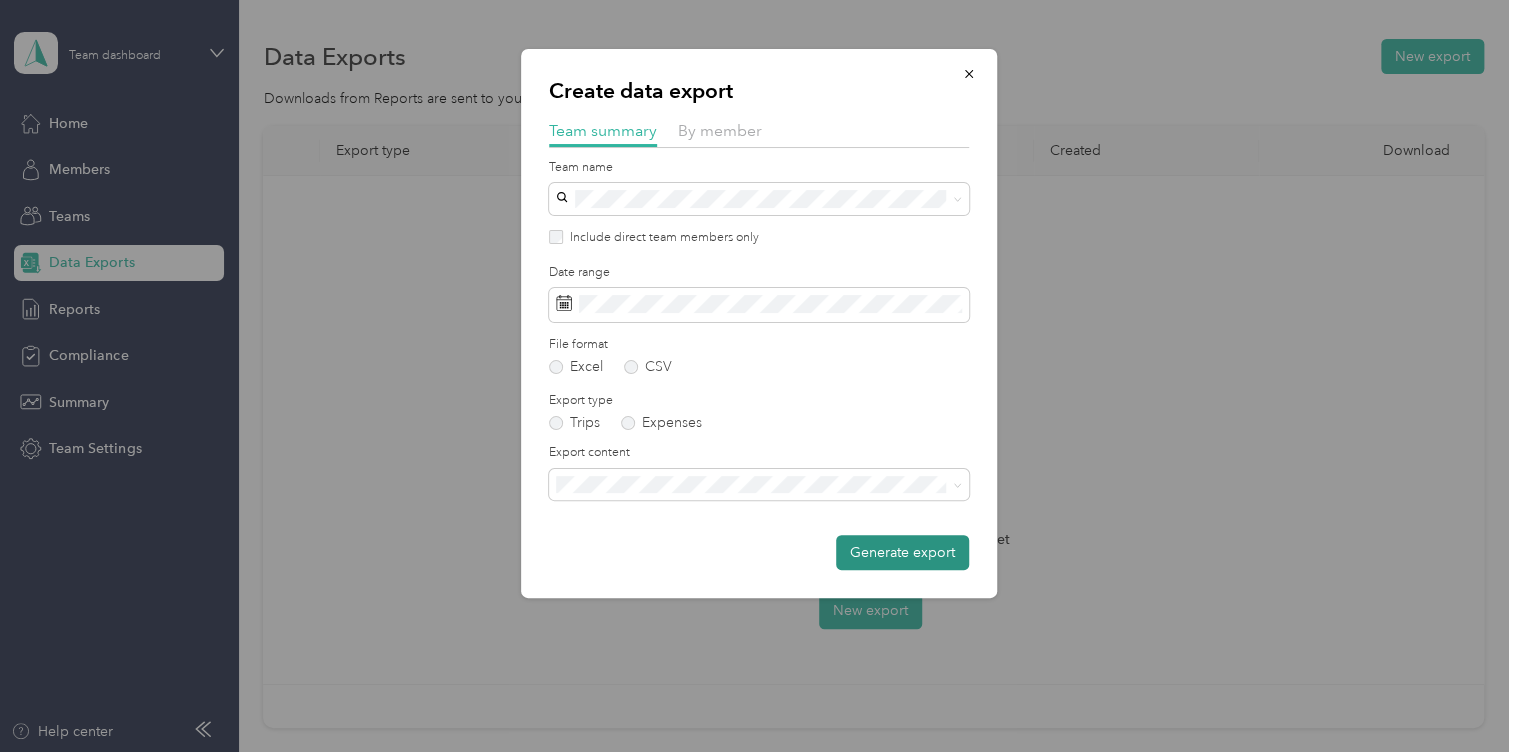 click on "Generate export" at bounding box center (902, 552) 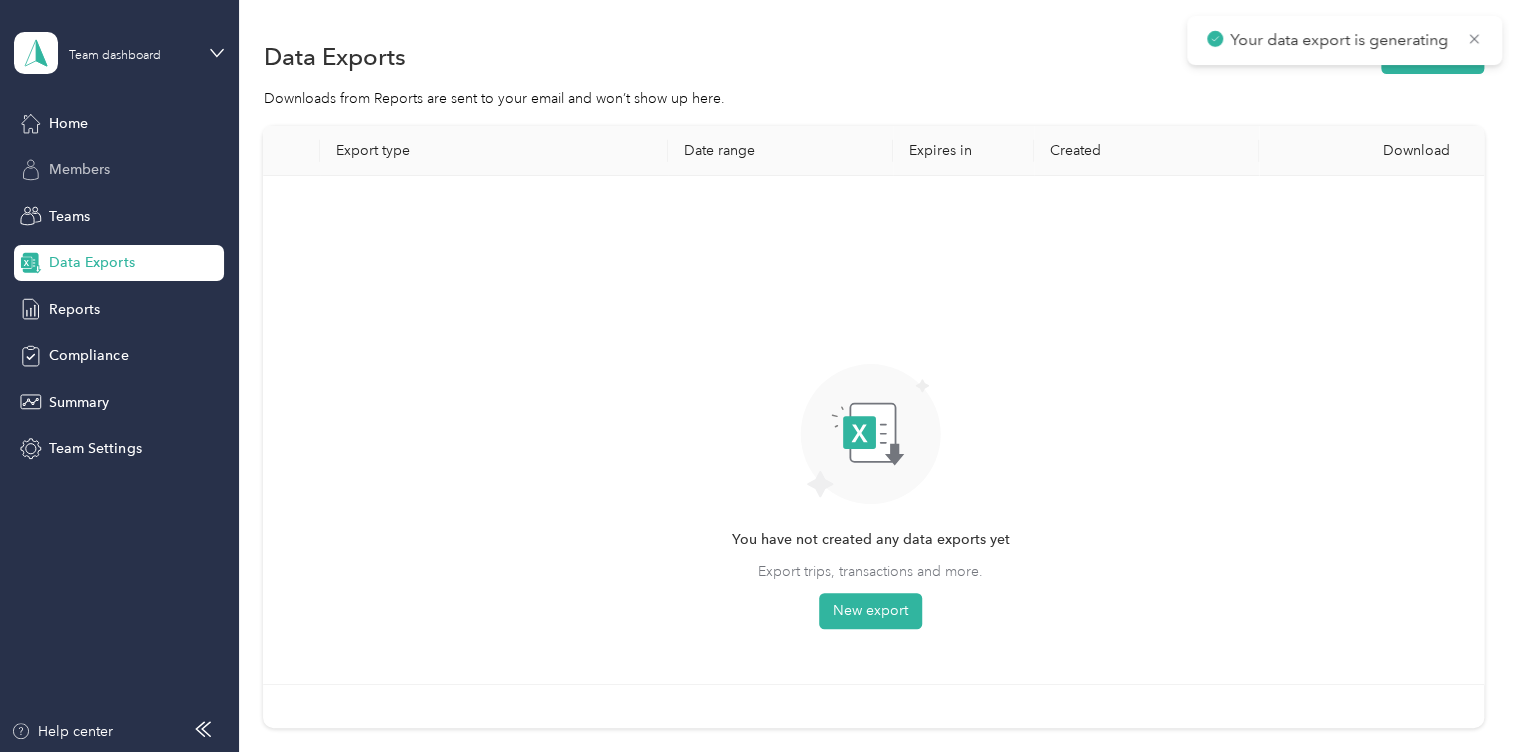 click on "Members" at bounding box center (79, 169) 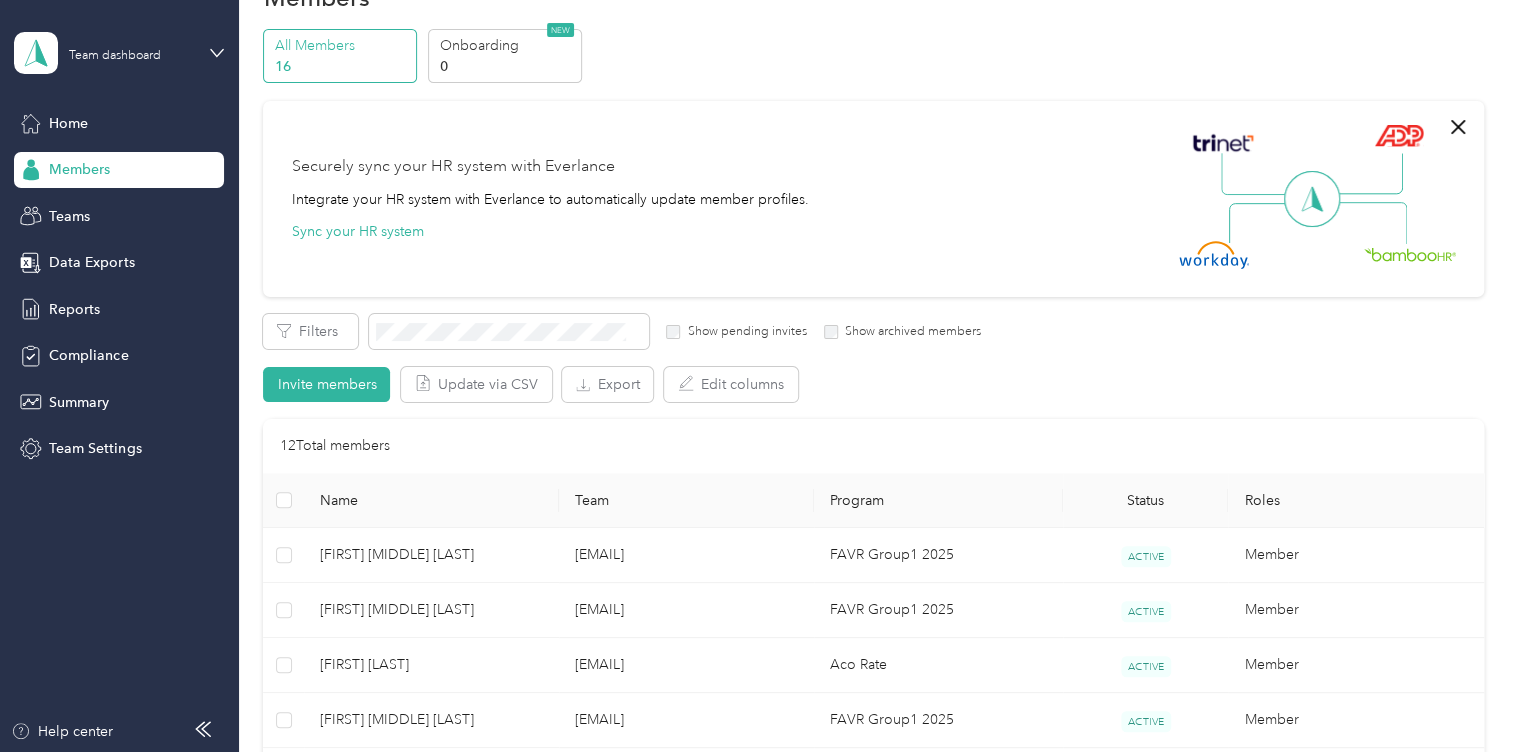 scroll, scrollTop: 0, scrollLeft: 0, axis: both 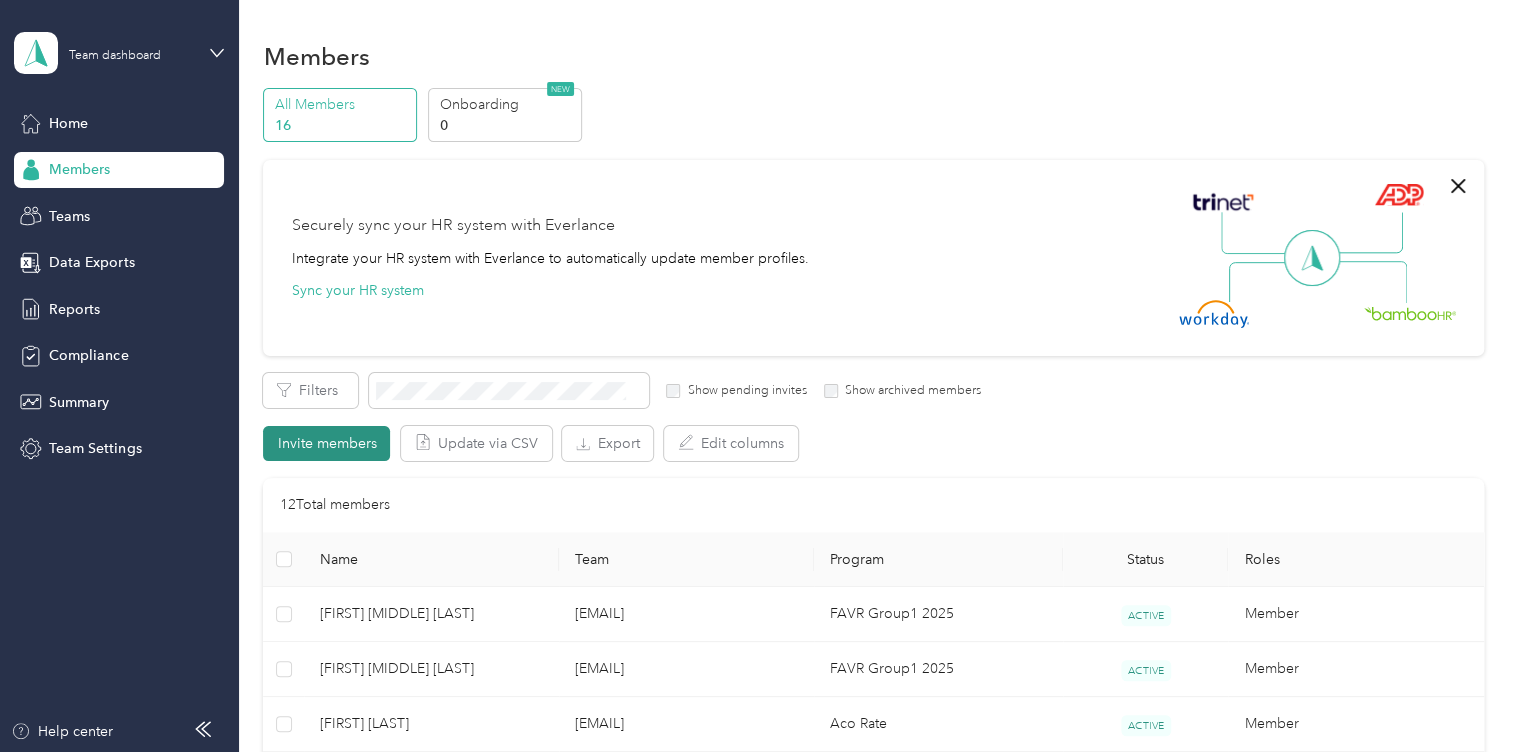 click on "Invite members" at bounding box center (326, 443) 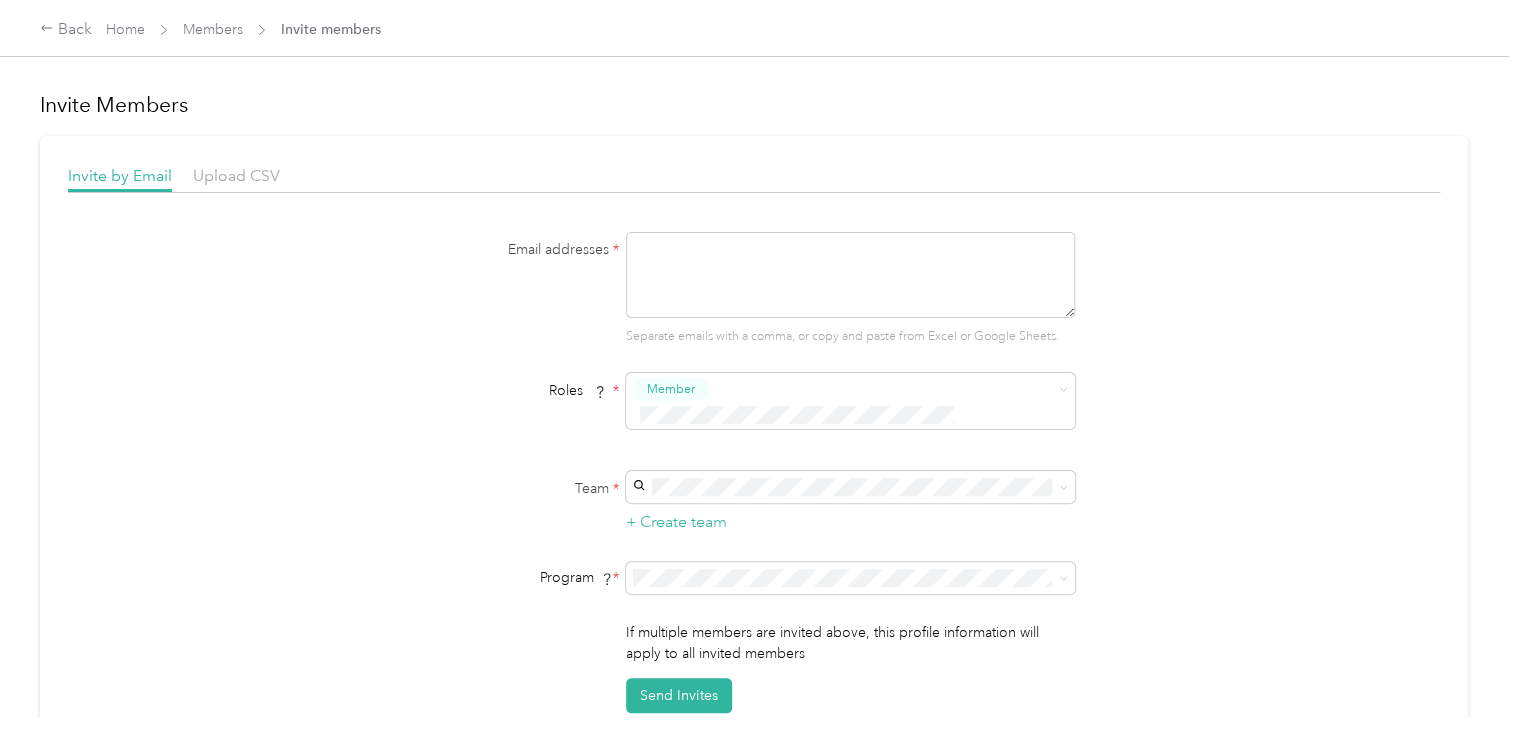 click at bounding box center (850, 275) 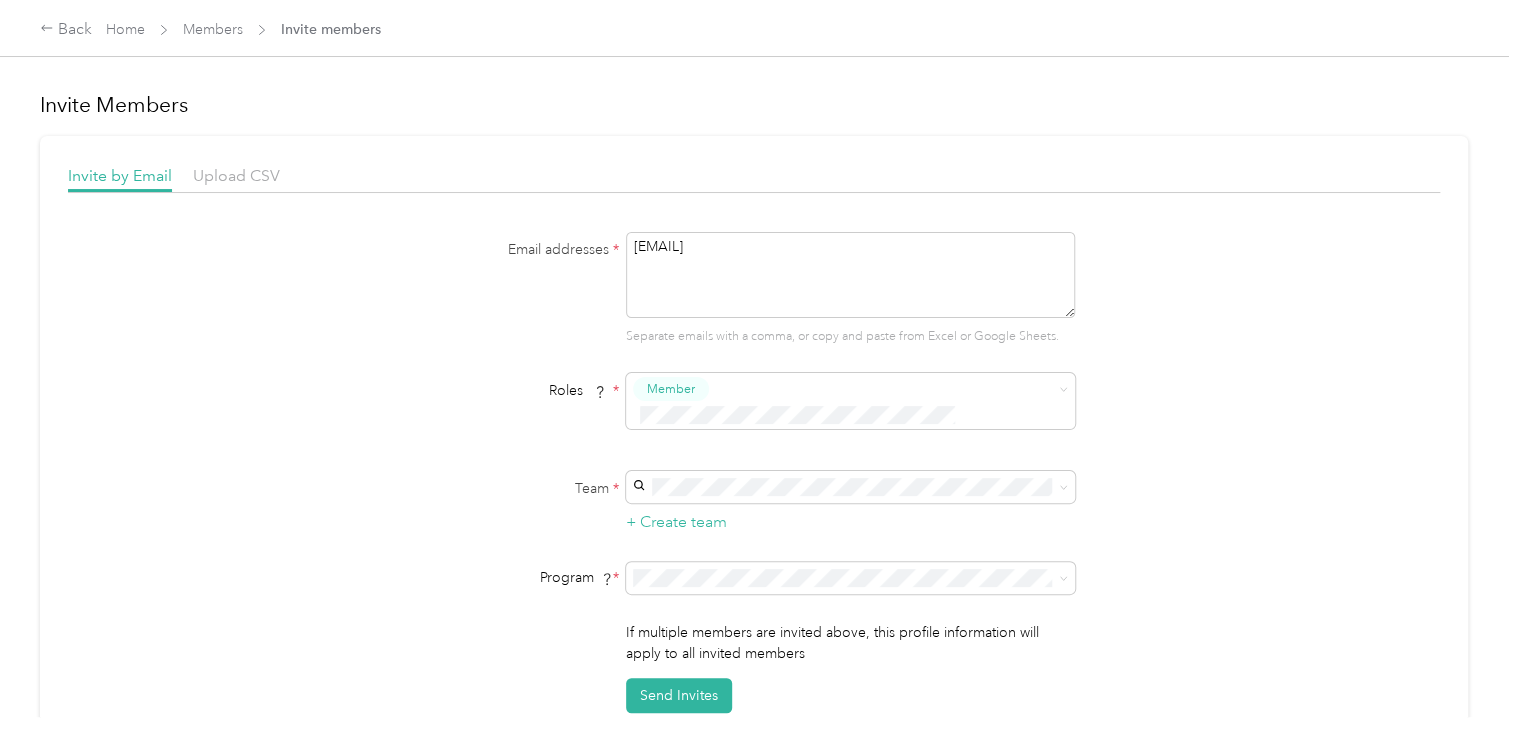 click on "[EMAIL]" at bounding box center [850, 275] 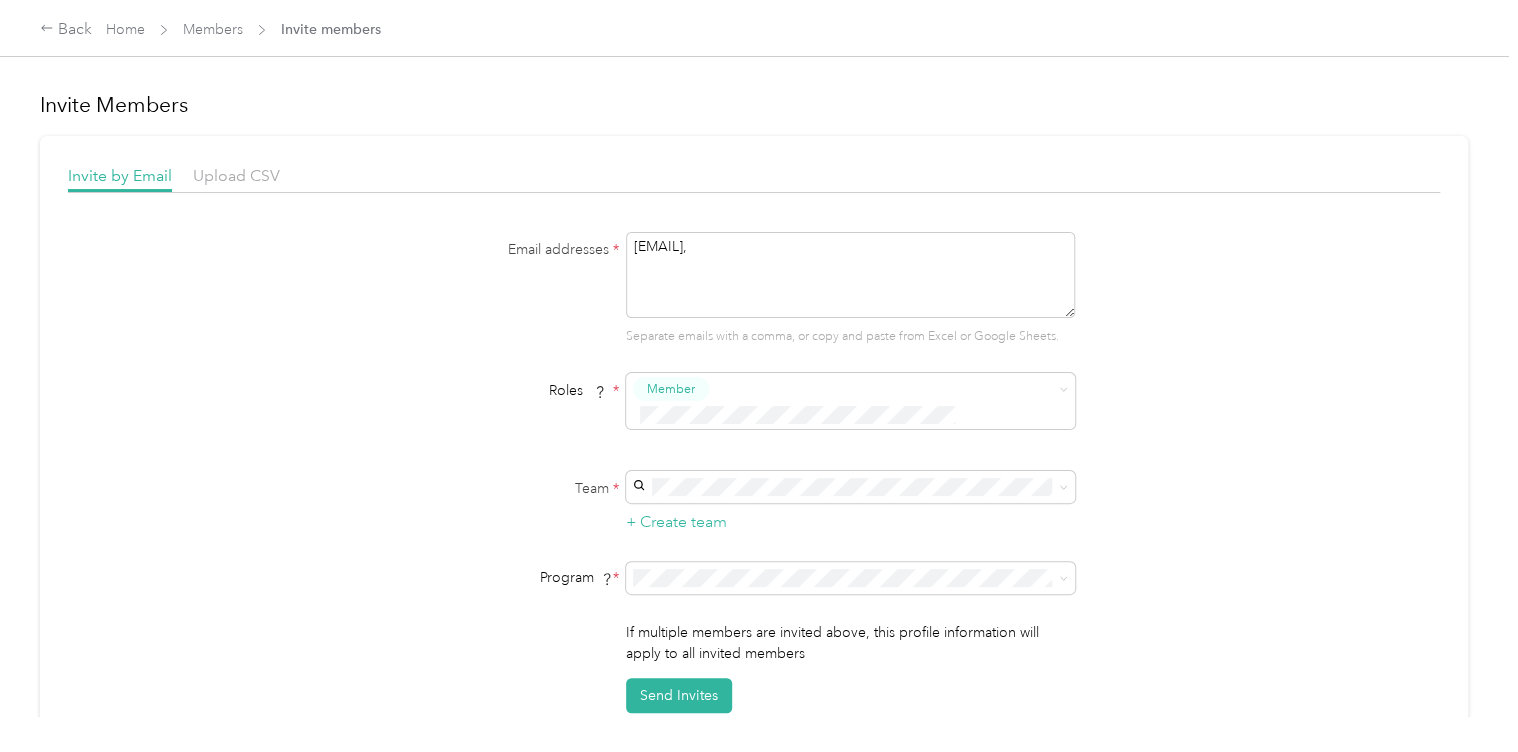 paste on "[EMAIL]" 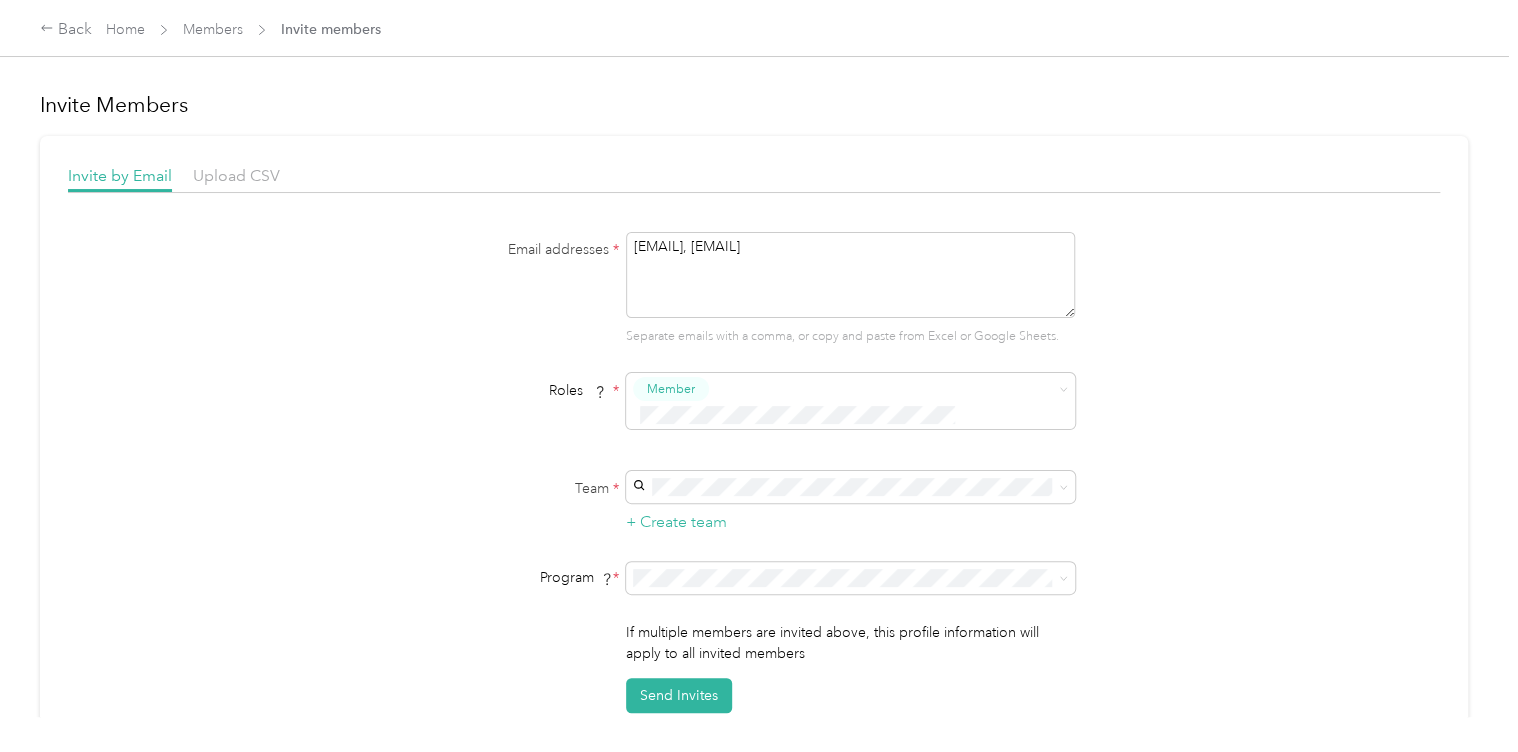 click on "[EMAIL], [EMAIL]" at bounding box center [850, 275] 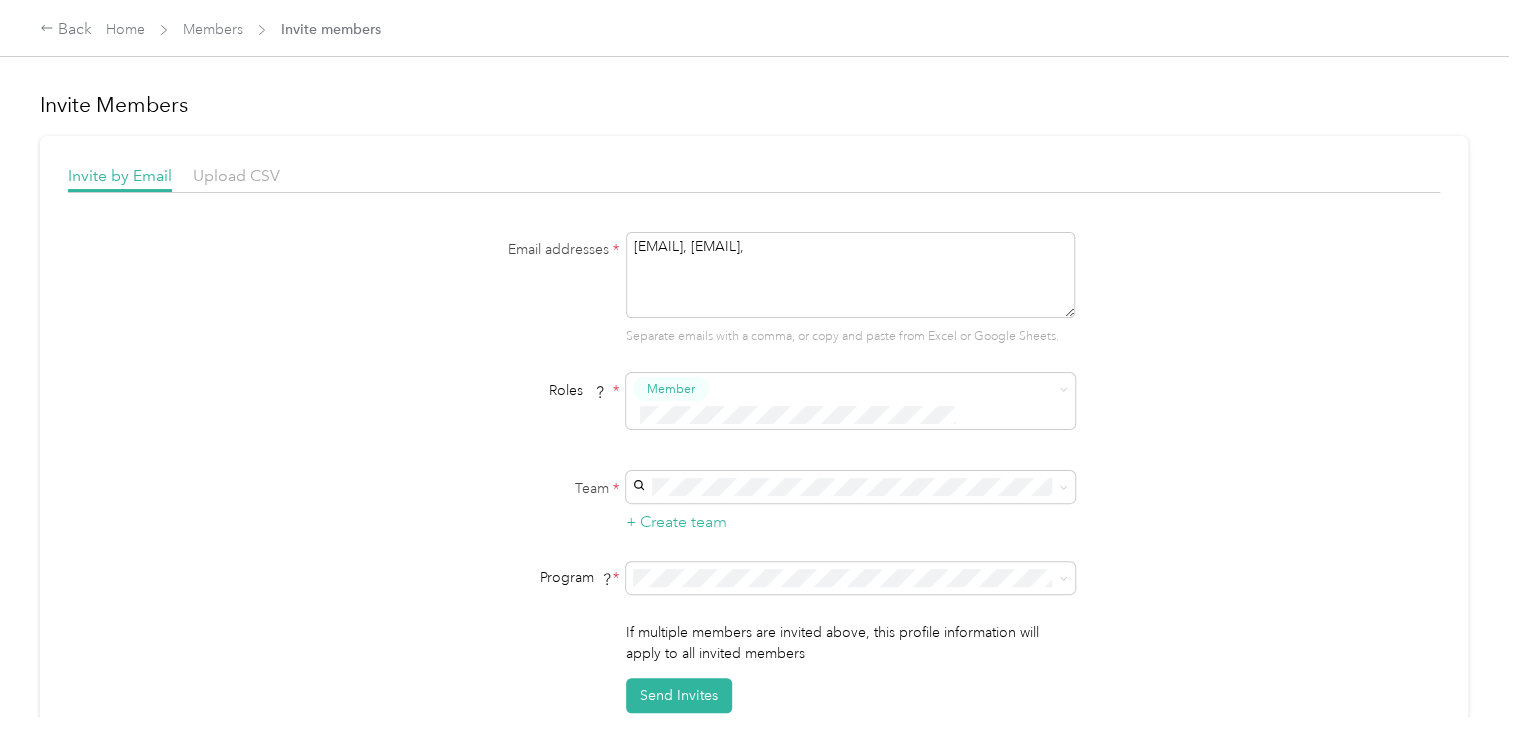 click on "[EMAIL], [EMAIL]," at bounding box center [850, 275] 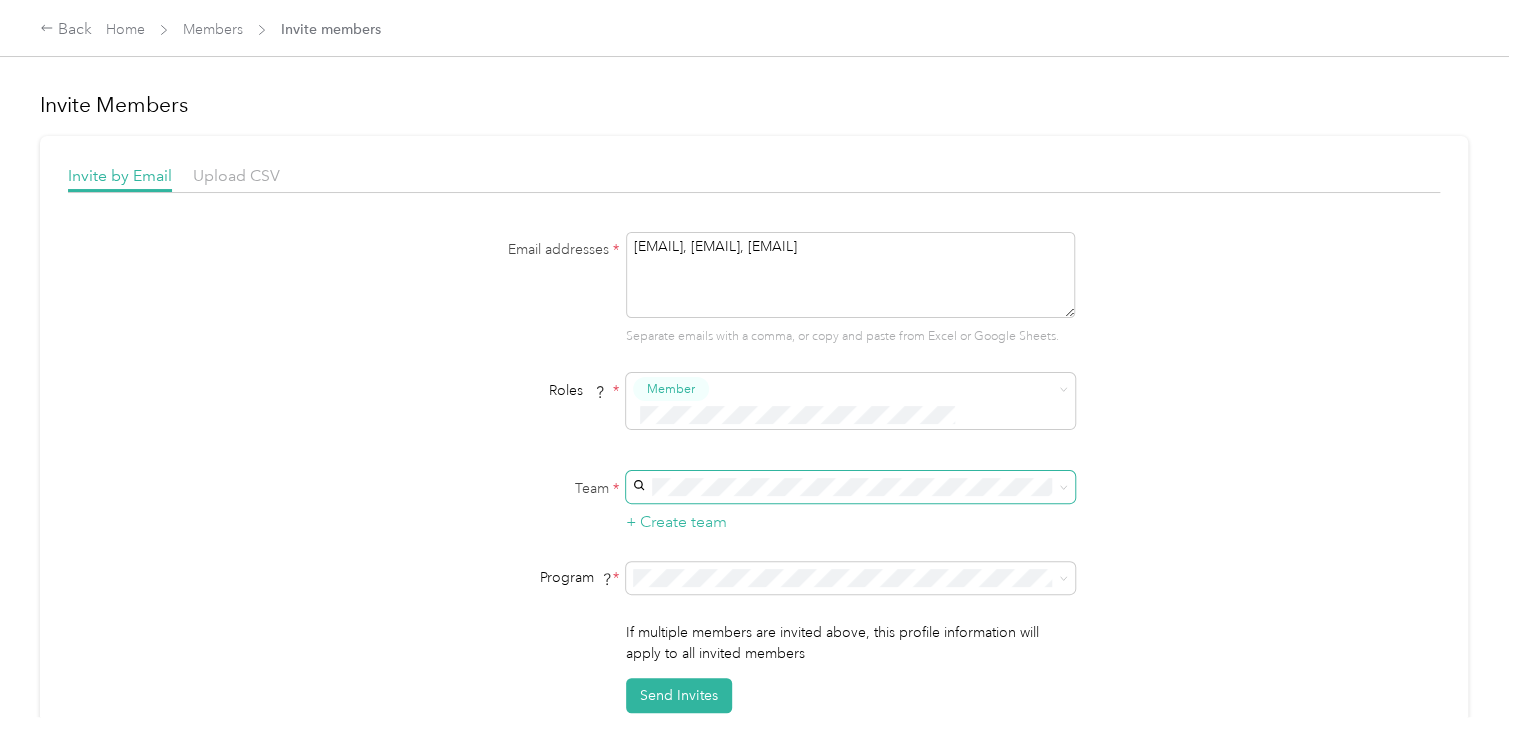 type on "[EMAIL], [EMAIL], [EMAIL]" 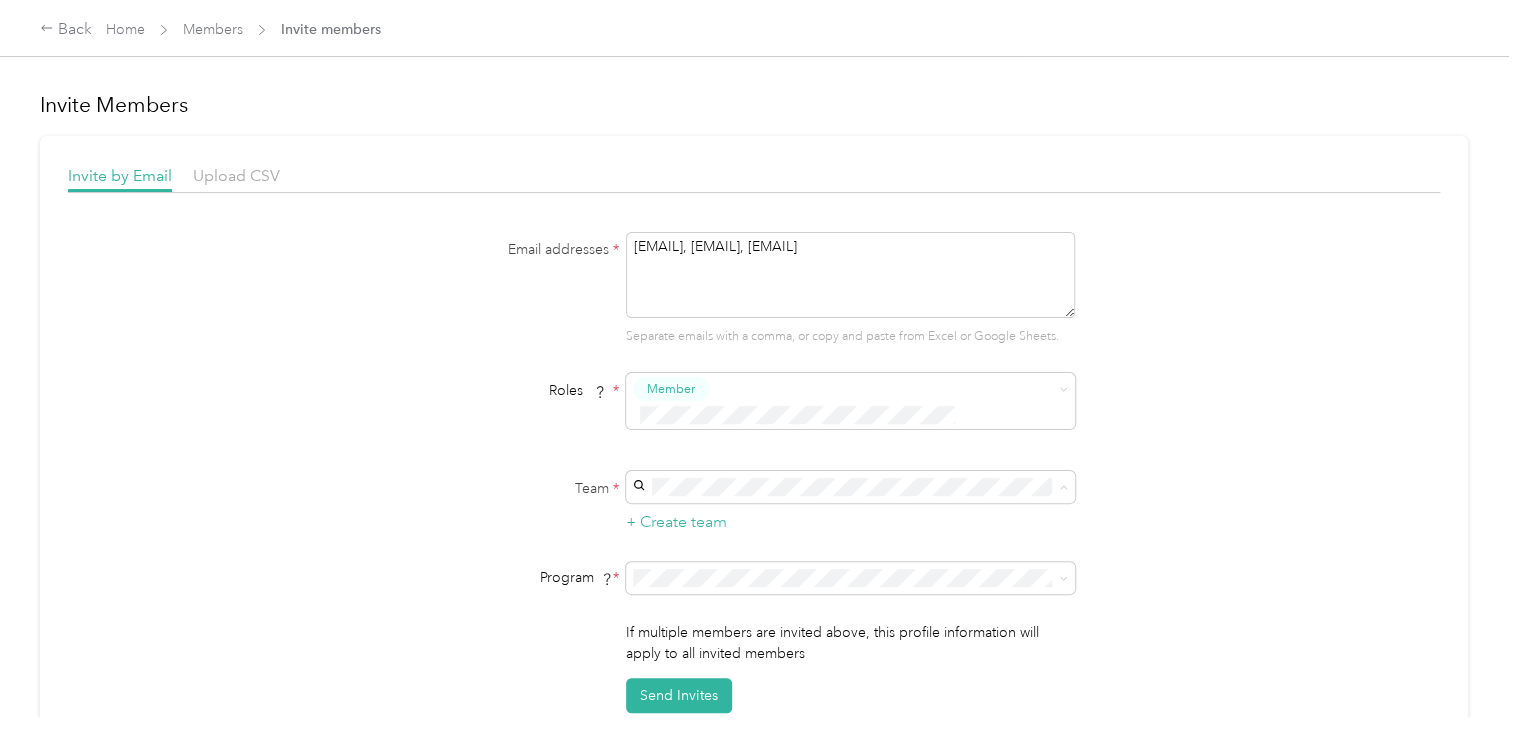 click on "[EMAIL]" at bounding box center [661, 495] 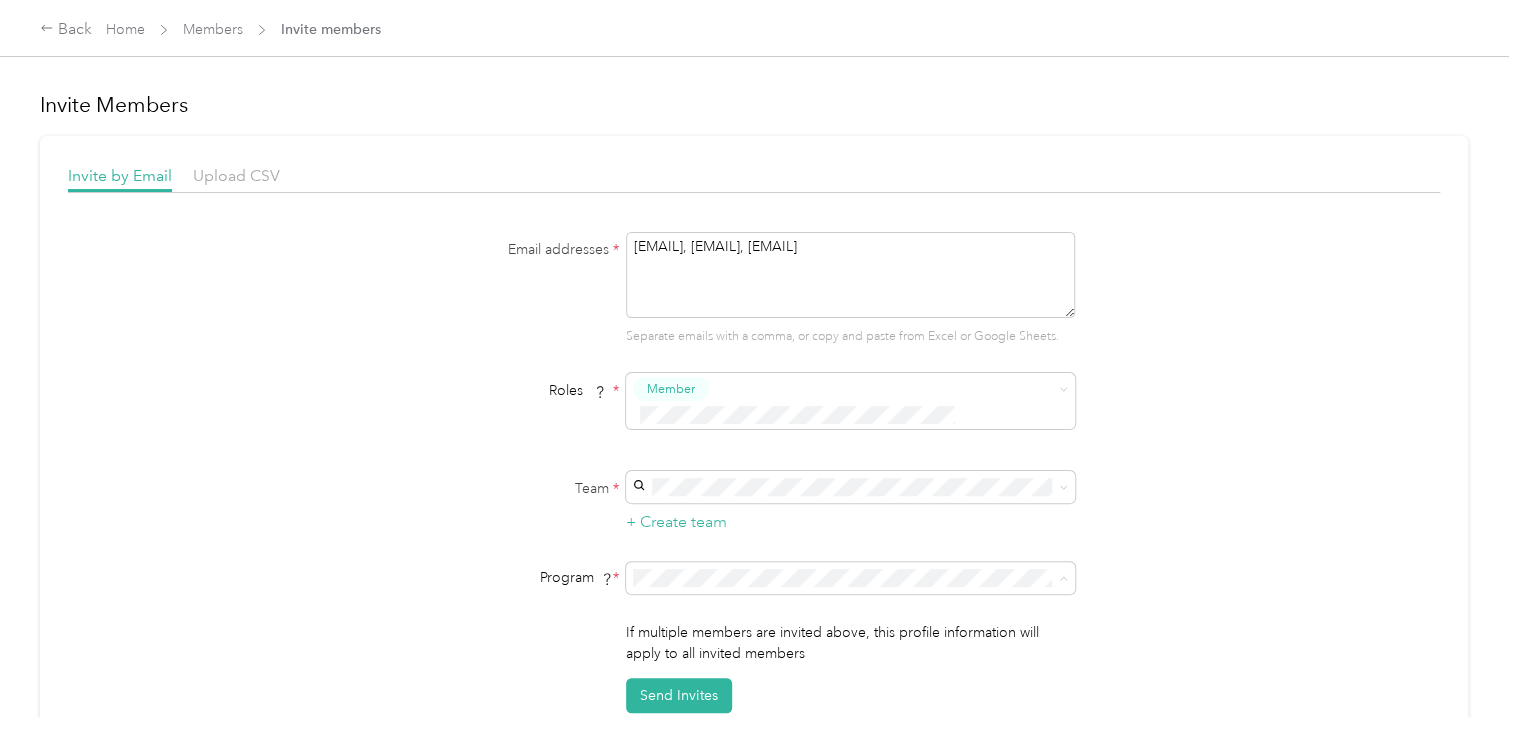 click on "Aco Rate (CPM)" at bounding box center (686, 306) 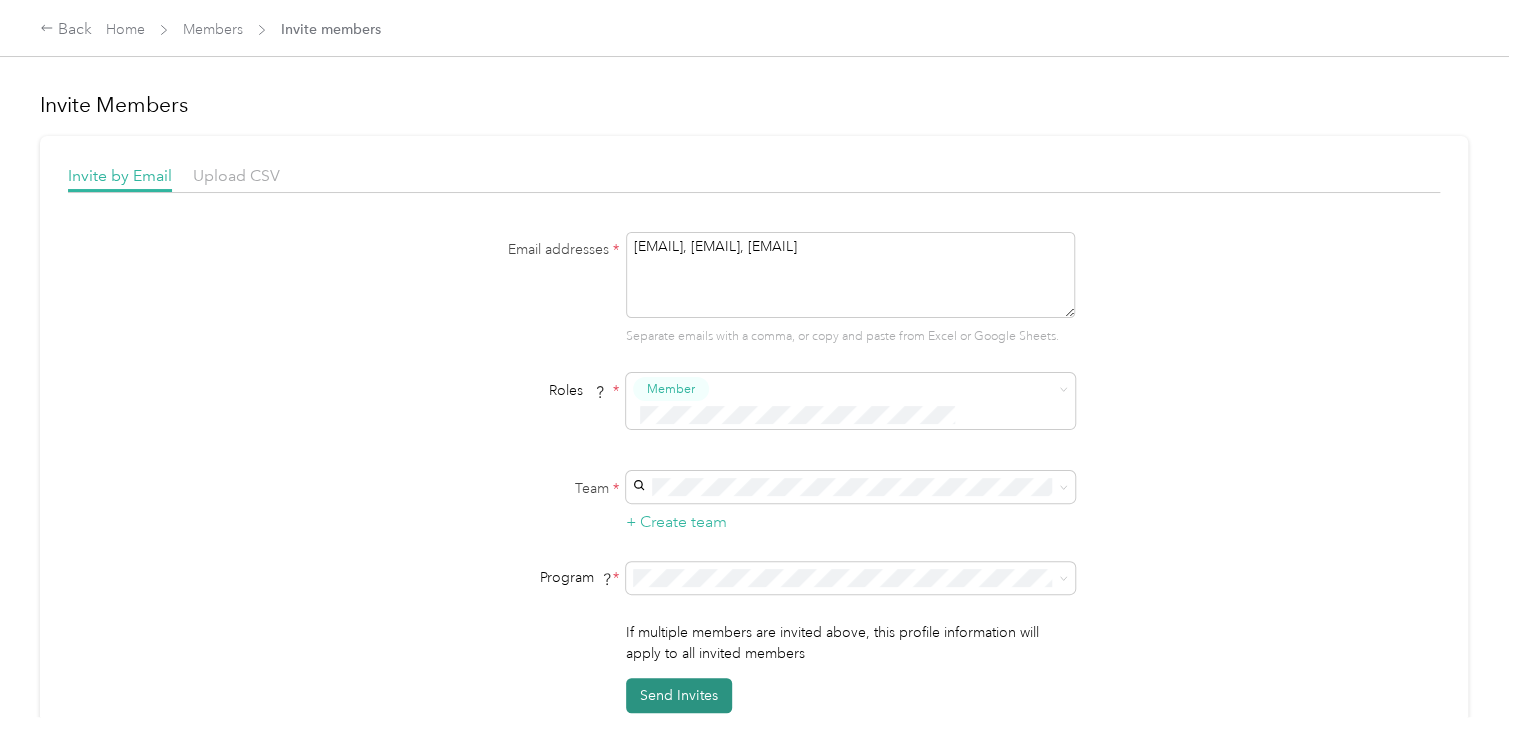 click on "Send Invites" at bounding box center [679, 695] 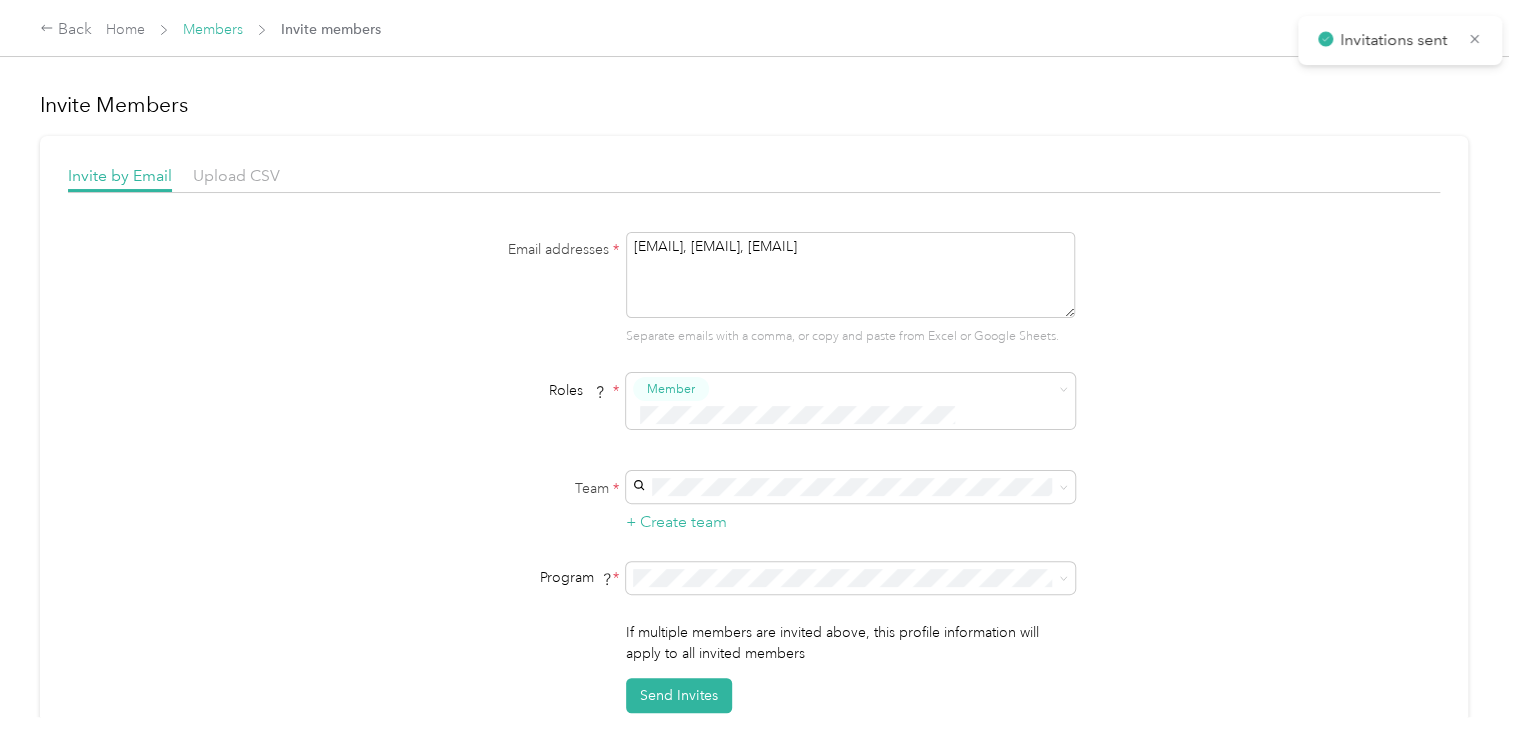 click on "Members" at bounding box center (213, 29) 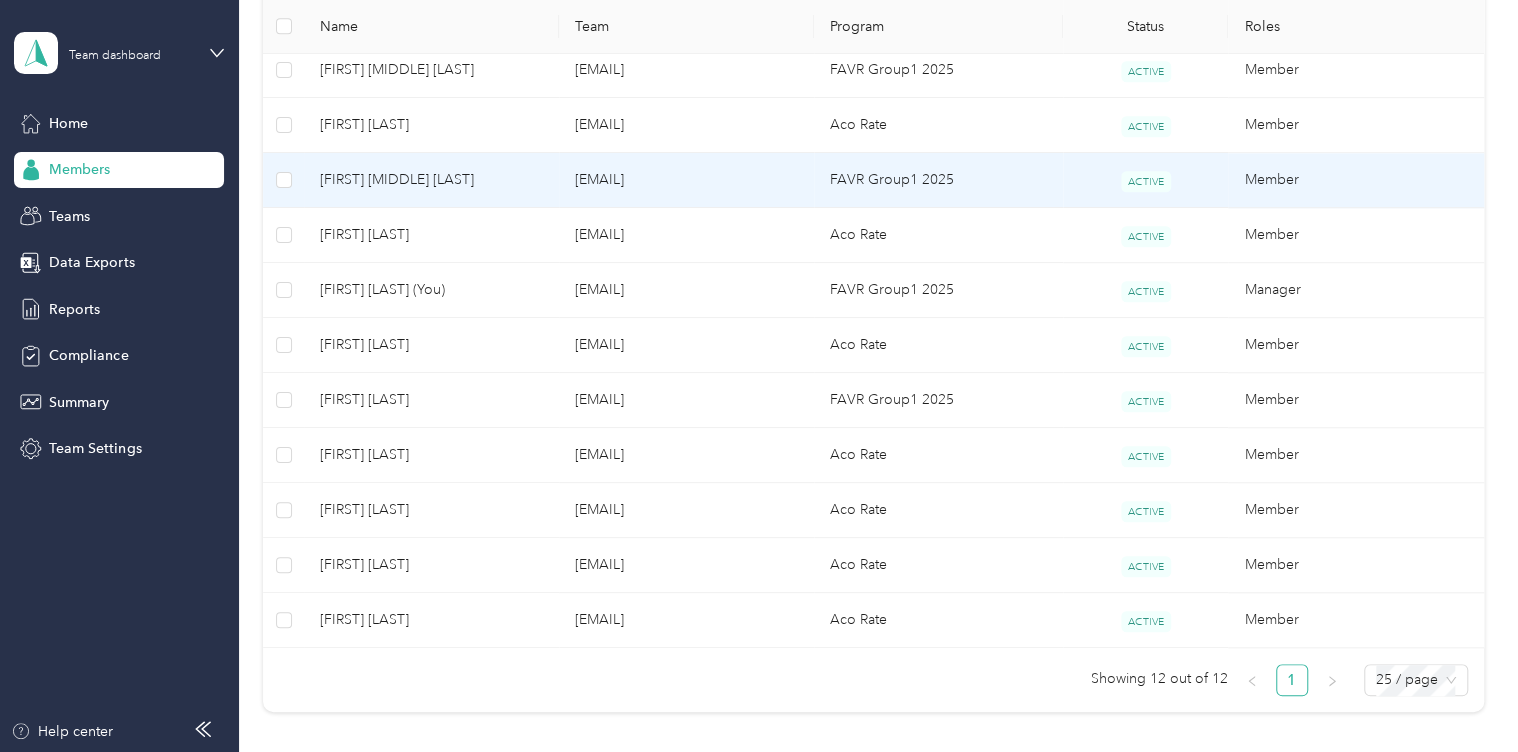 scroll, scrollTop: 600, scrollLeft: 0, axis: vertical 